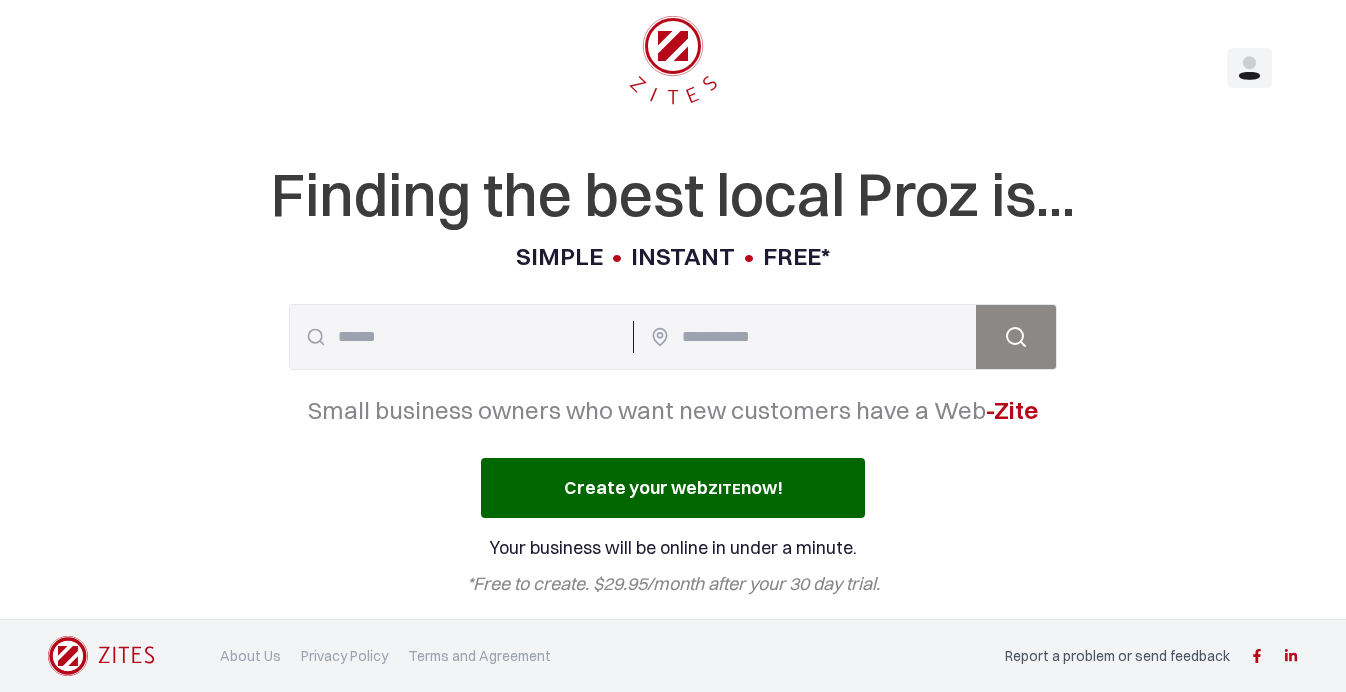 scroll, scrollTop: 0, scrollLeft: 0, axis: both 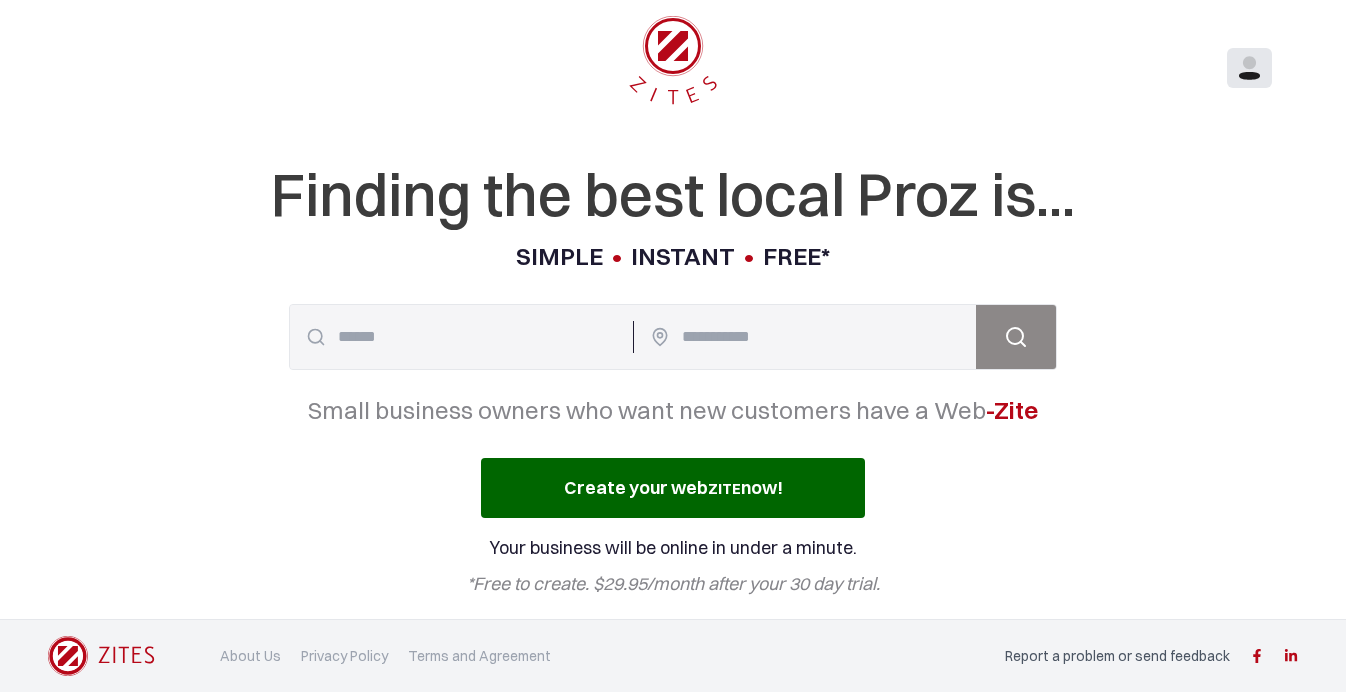 click at bounding box center (1249, 62) 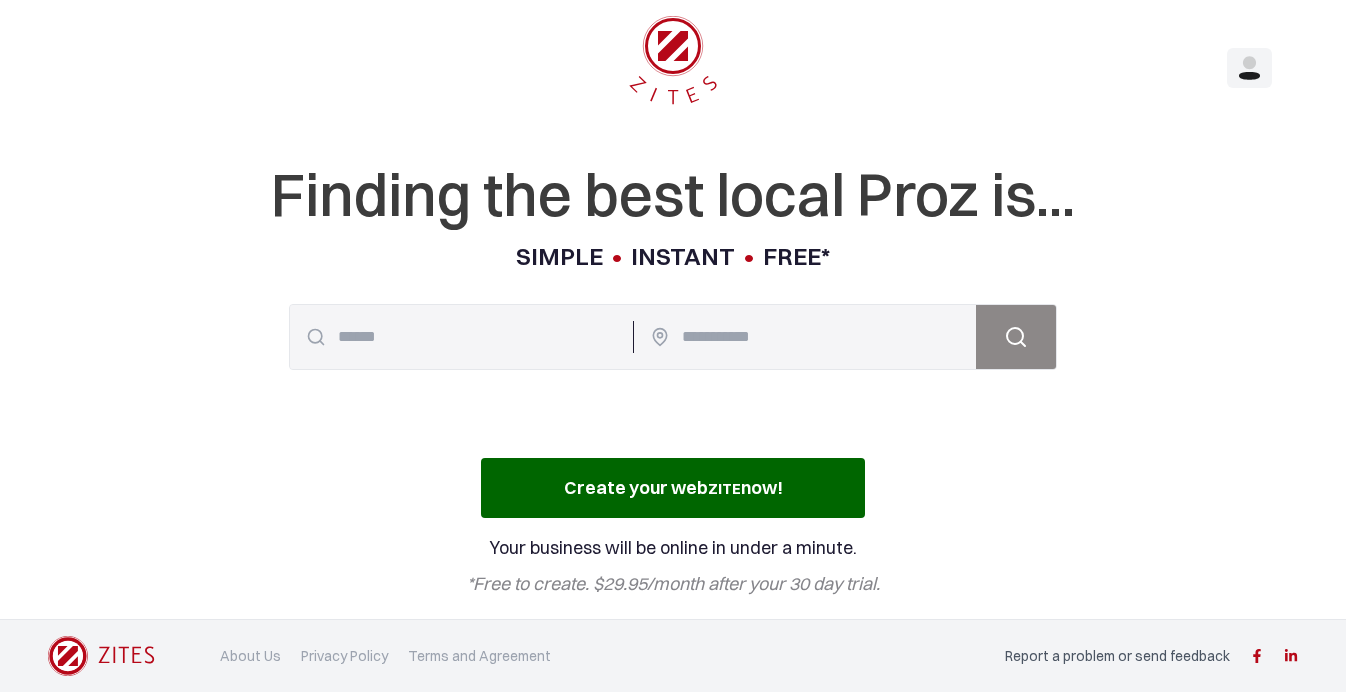 click at bounding box center [461, 337] 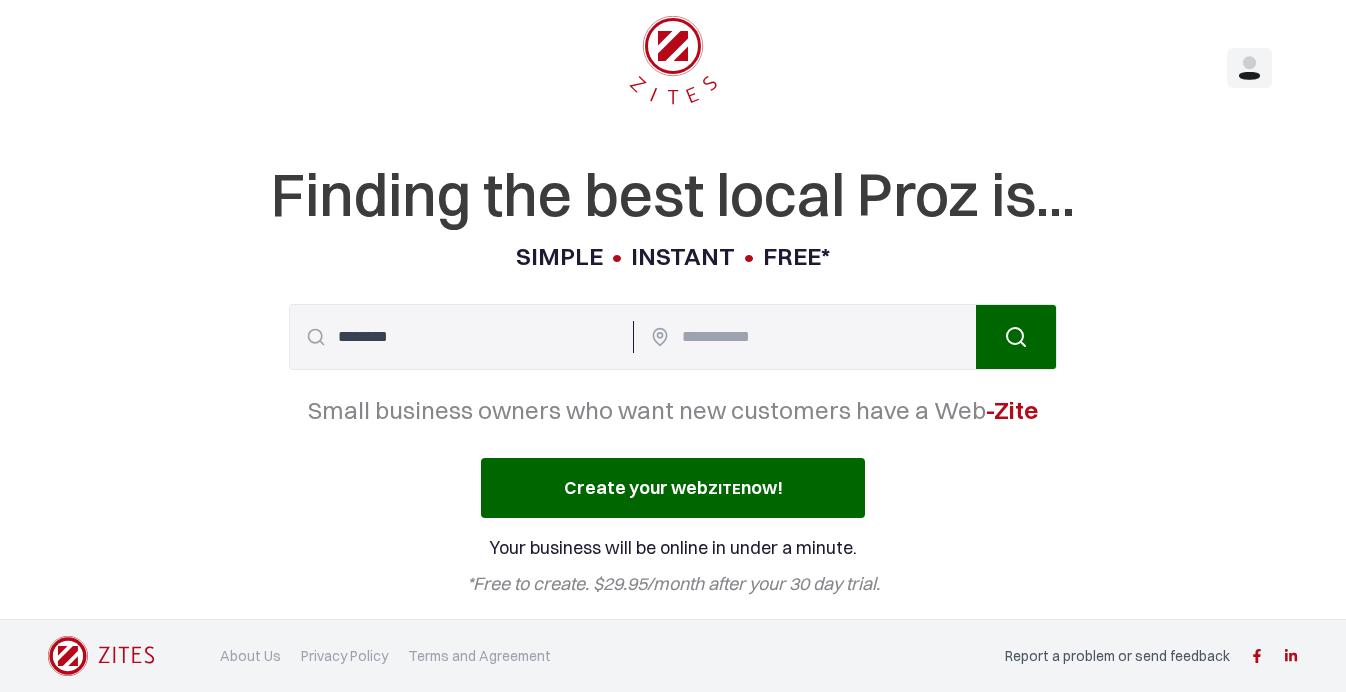 type on "********" 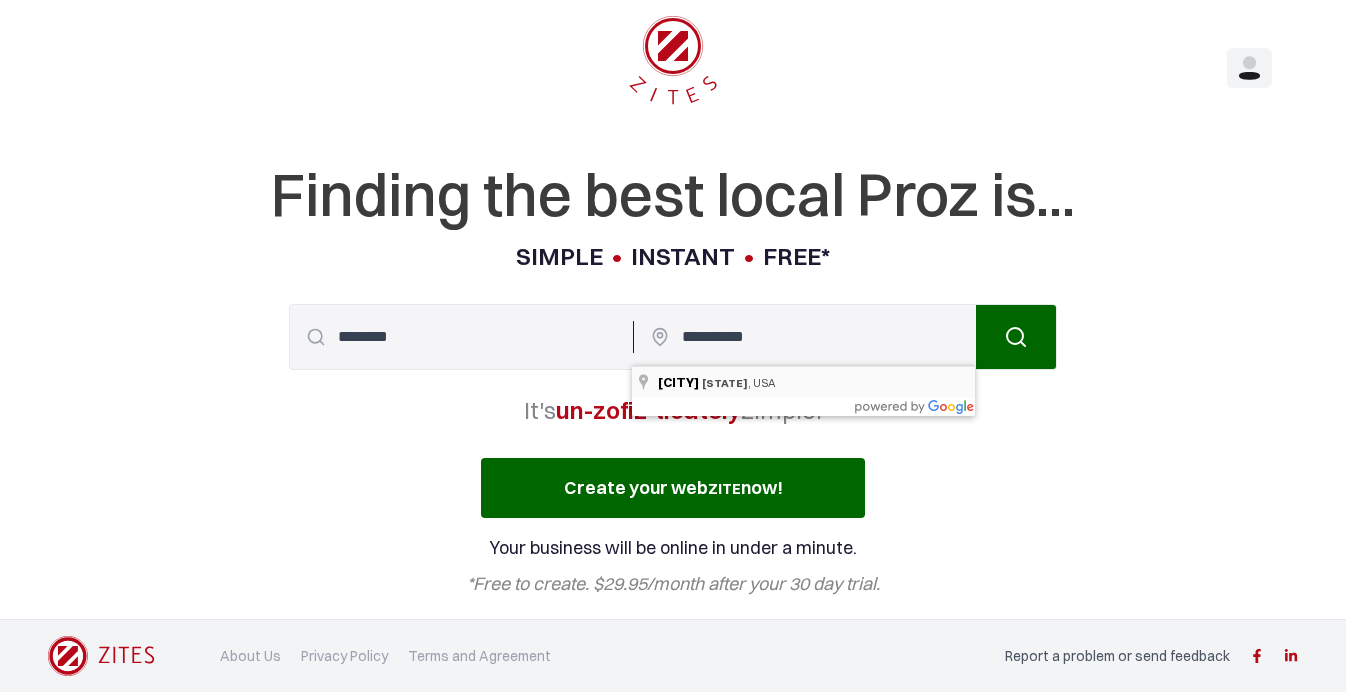 type on "**********" 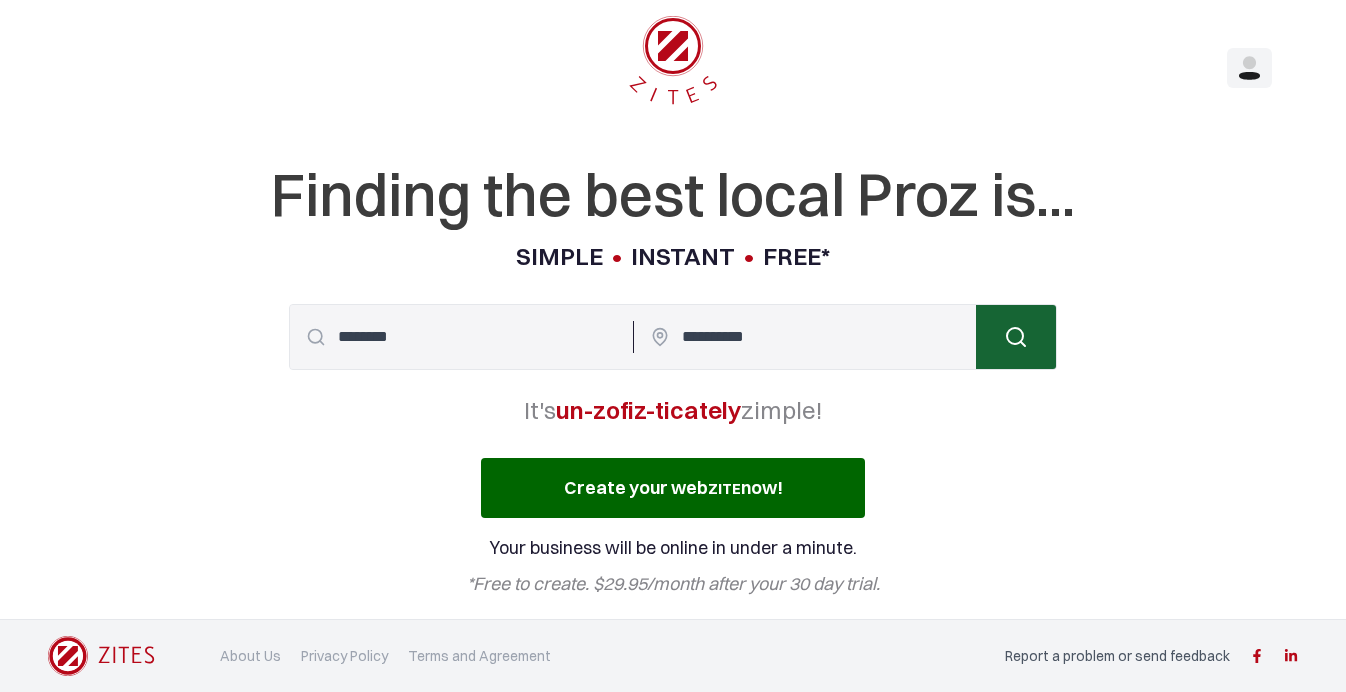 click on "Search" at bounding box center (1016, 337) 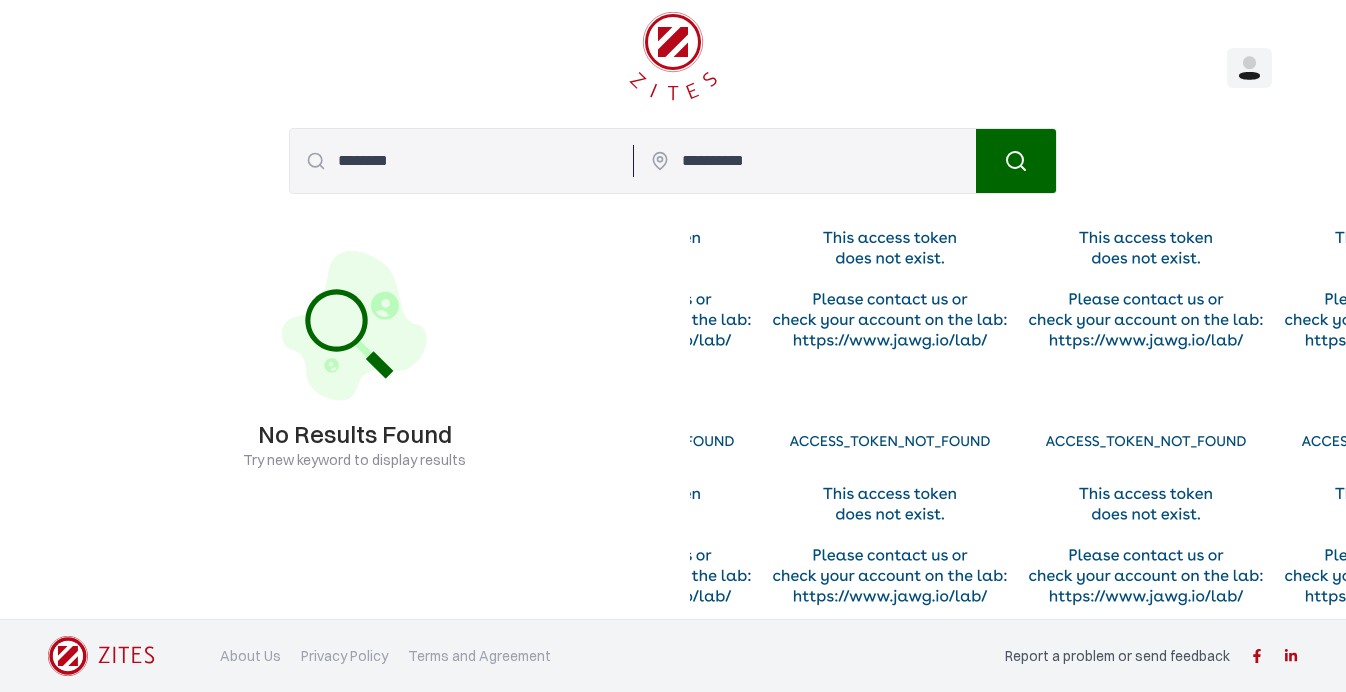 drag, startPoint x: 762, startPoint y: 166, endPoint x: 677, endPoint y: 143, distance: 88.0568 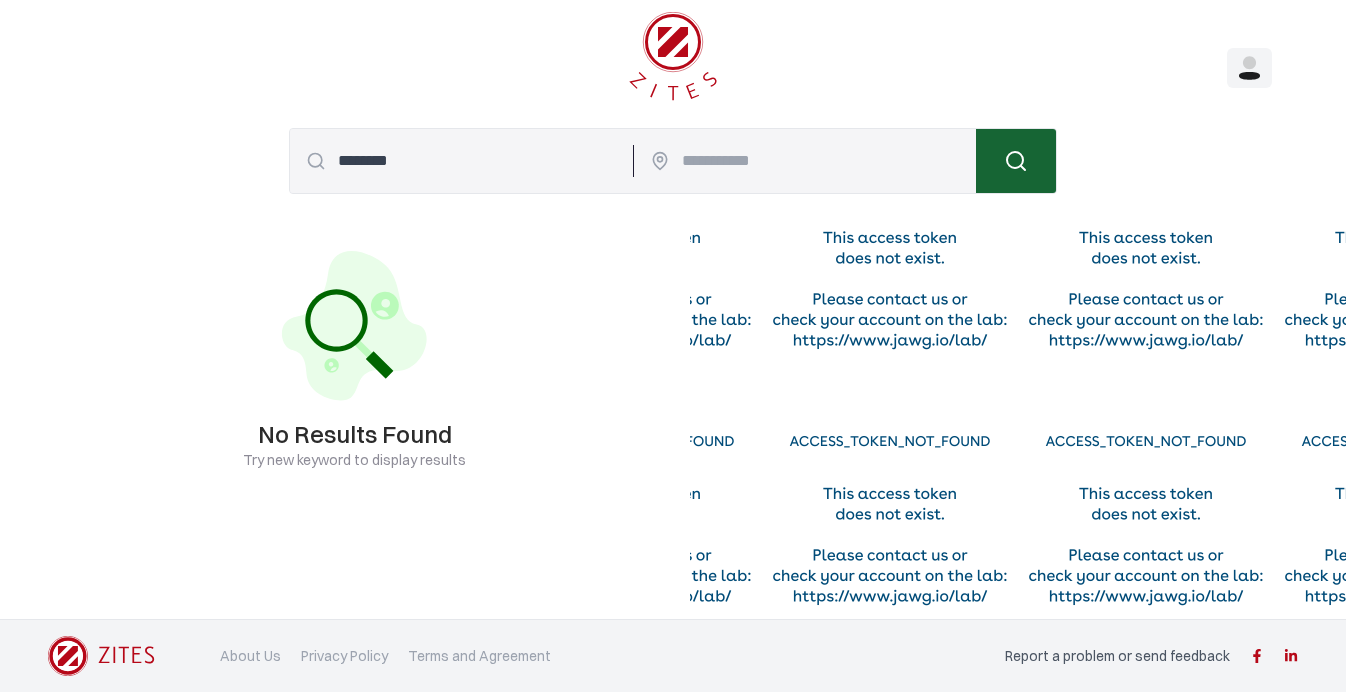 type 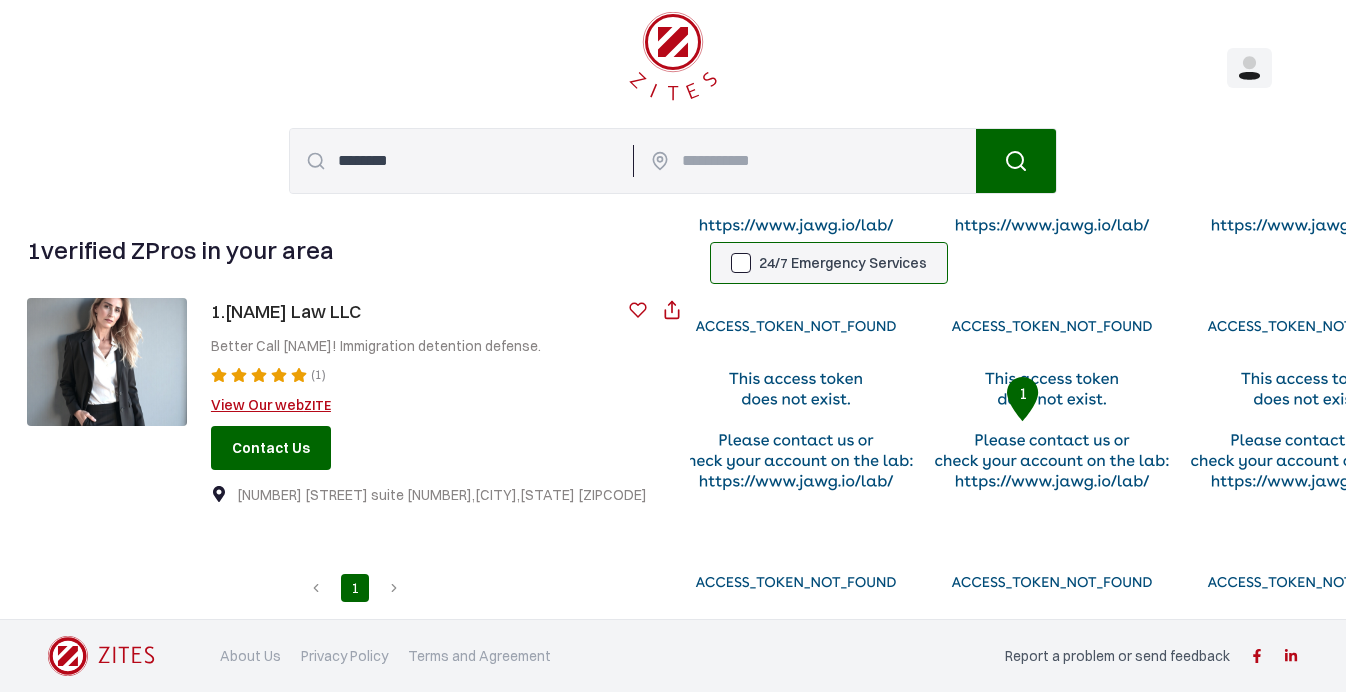 drag, startPoint x: 445, startPoint y: 161, endPoint x: 346, endPoint y: 157, distance: 99.08077 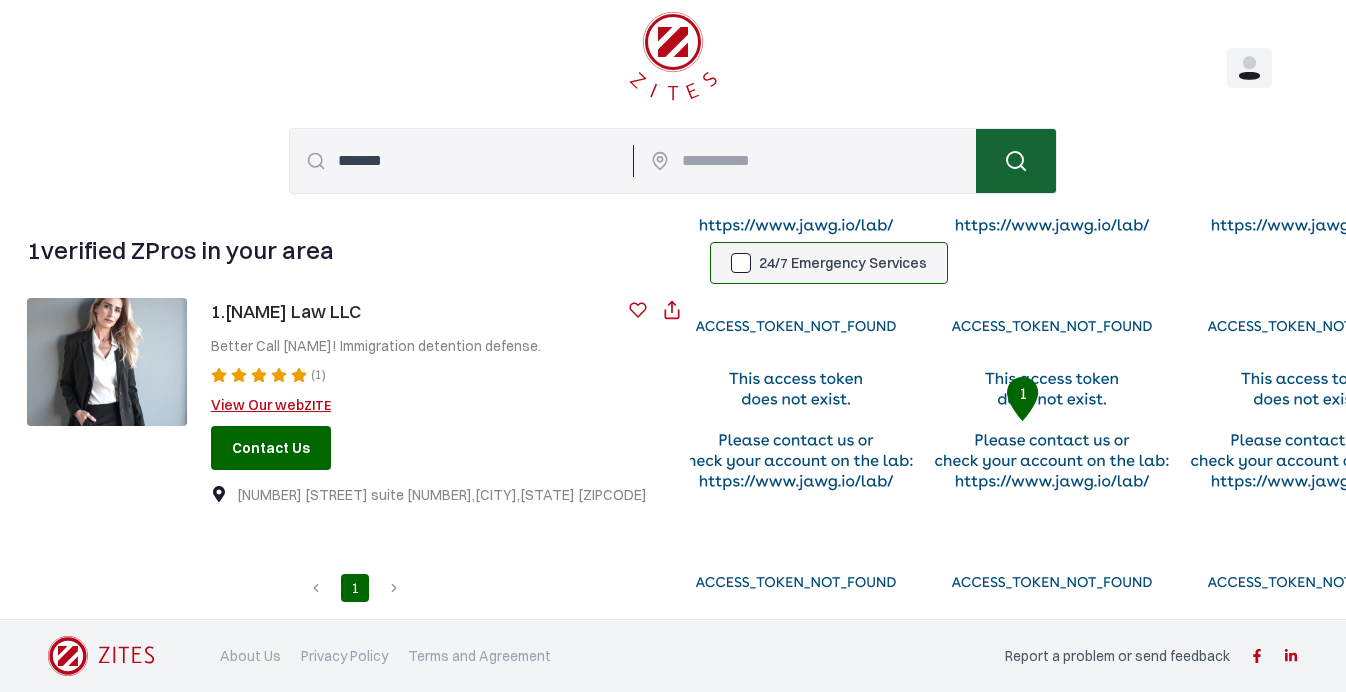 click at bounding box center [1016, 161] 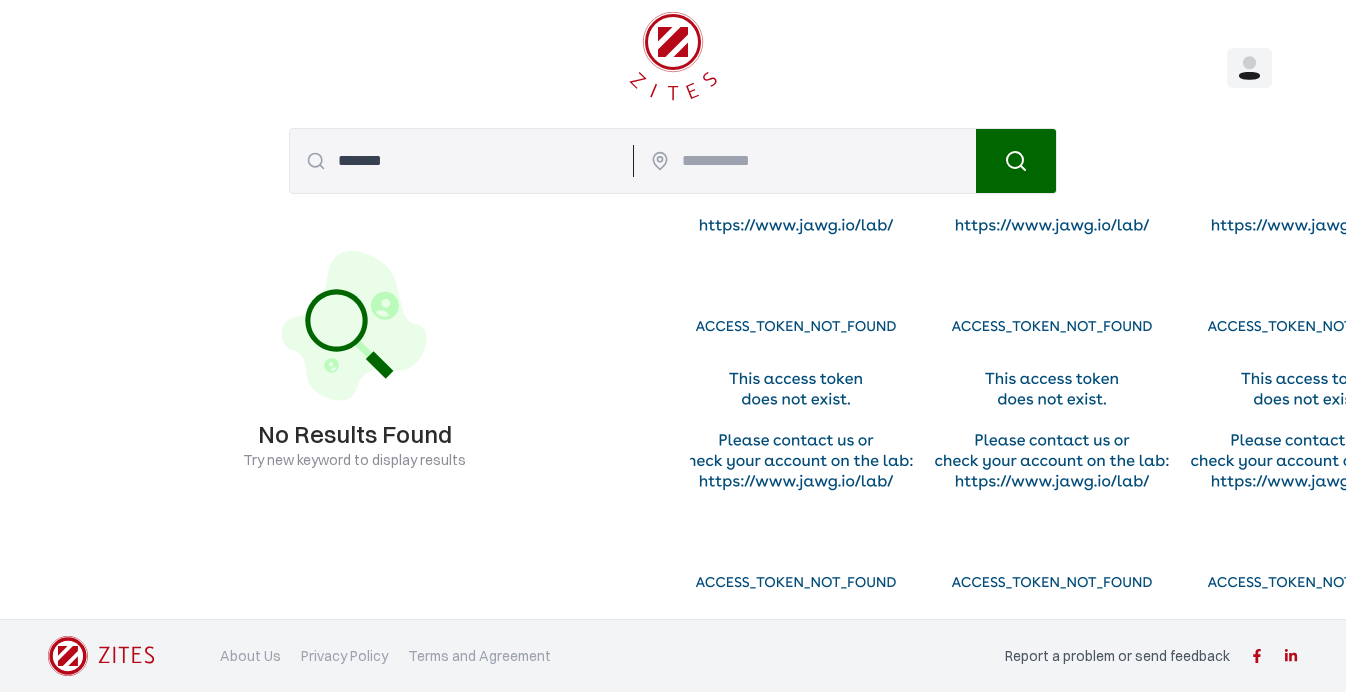 drag, startPoint x: 404, startPoint y: 159, endPoint x: 330, endPoint y: 146, distance: 75.13322 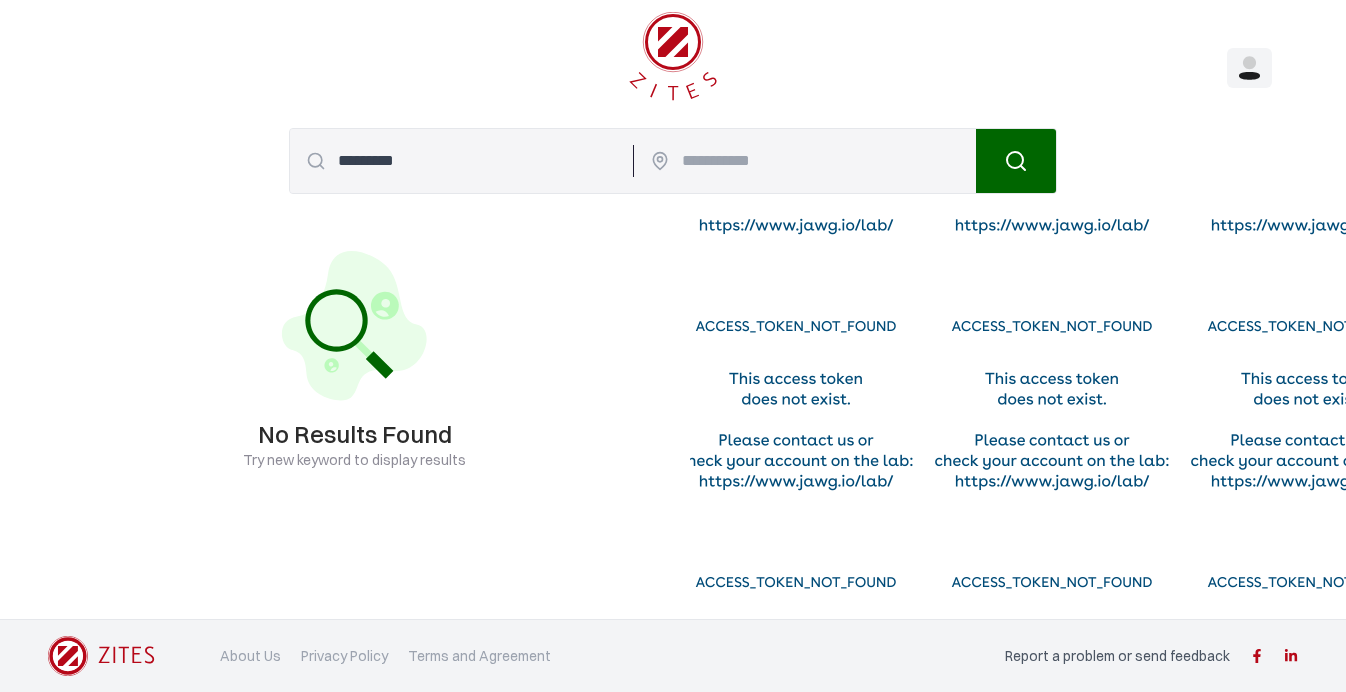 type on "*********" 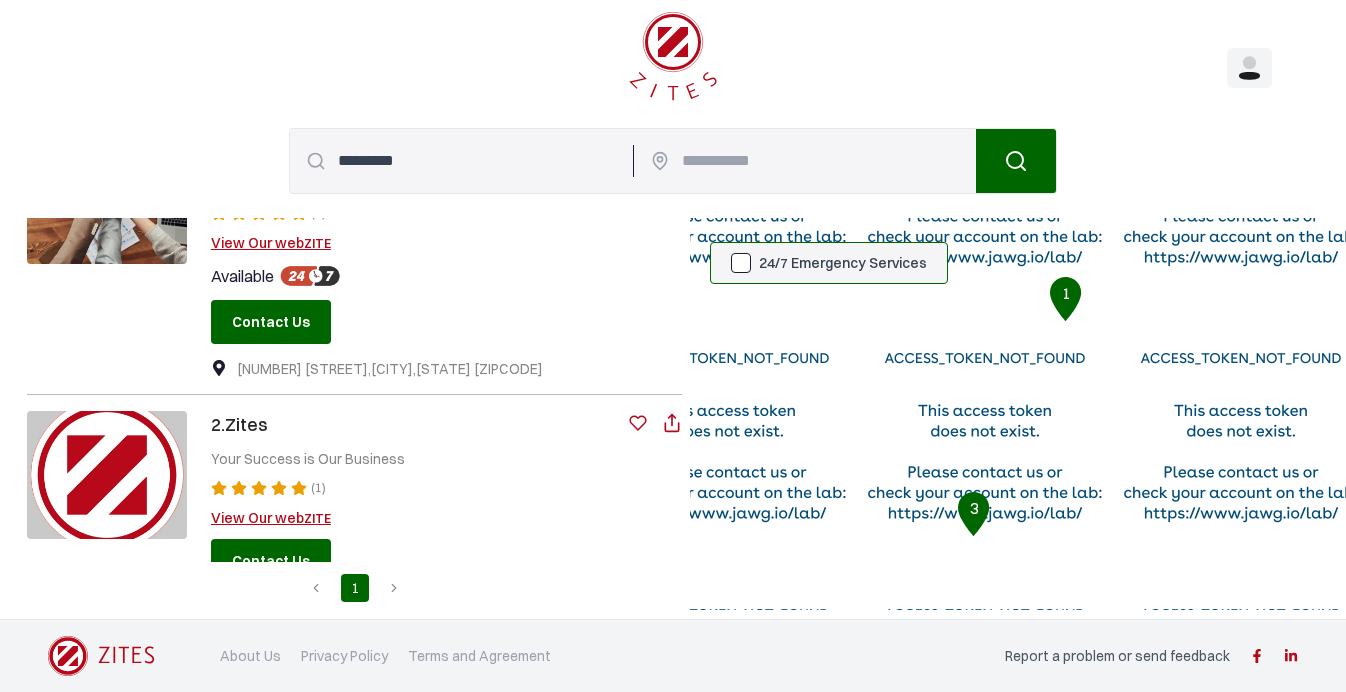 scroll, scrollTop: 124, scrollLeft: 0, axis: vertical 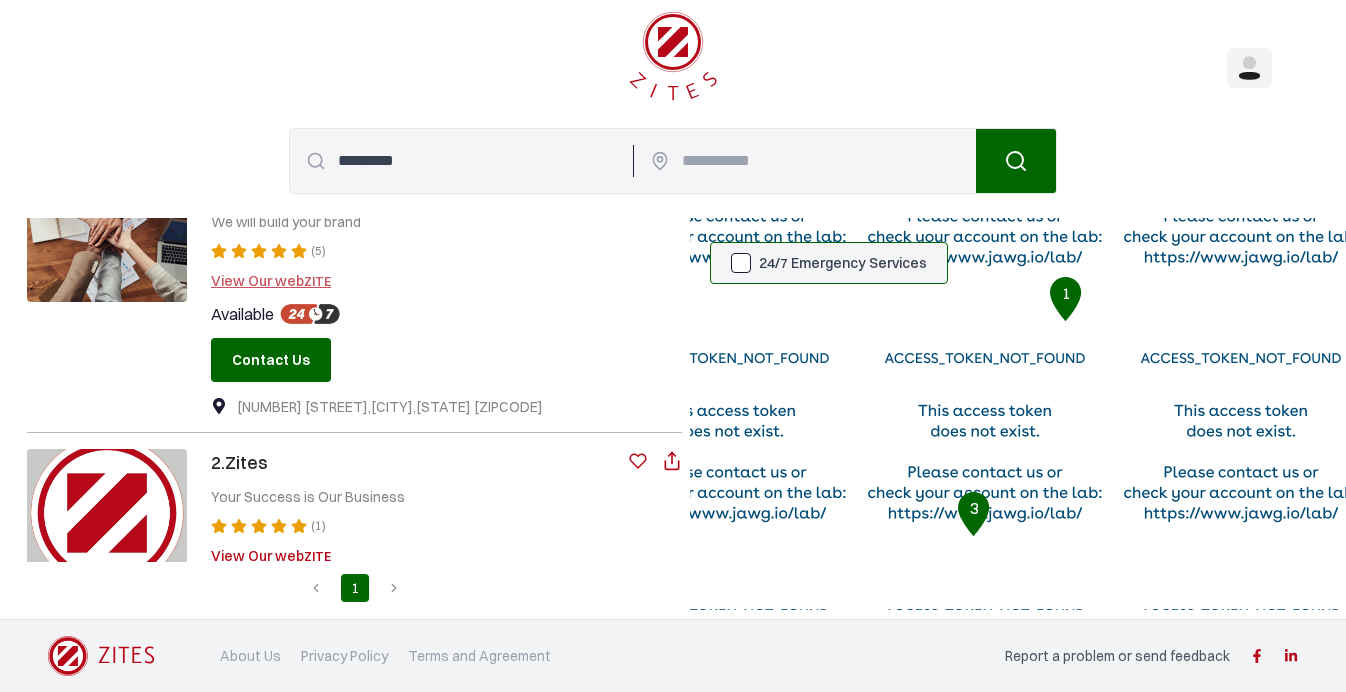 click on "View Our web ZITE" at bounding box center (447, 281) 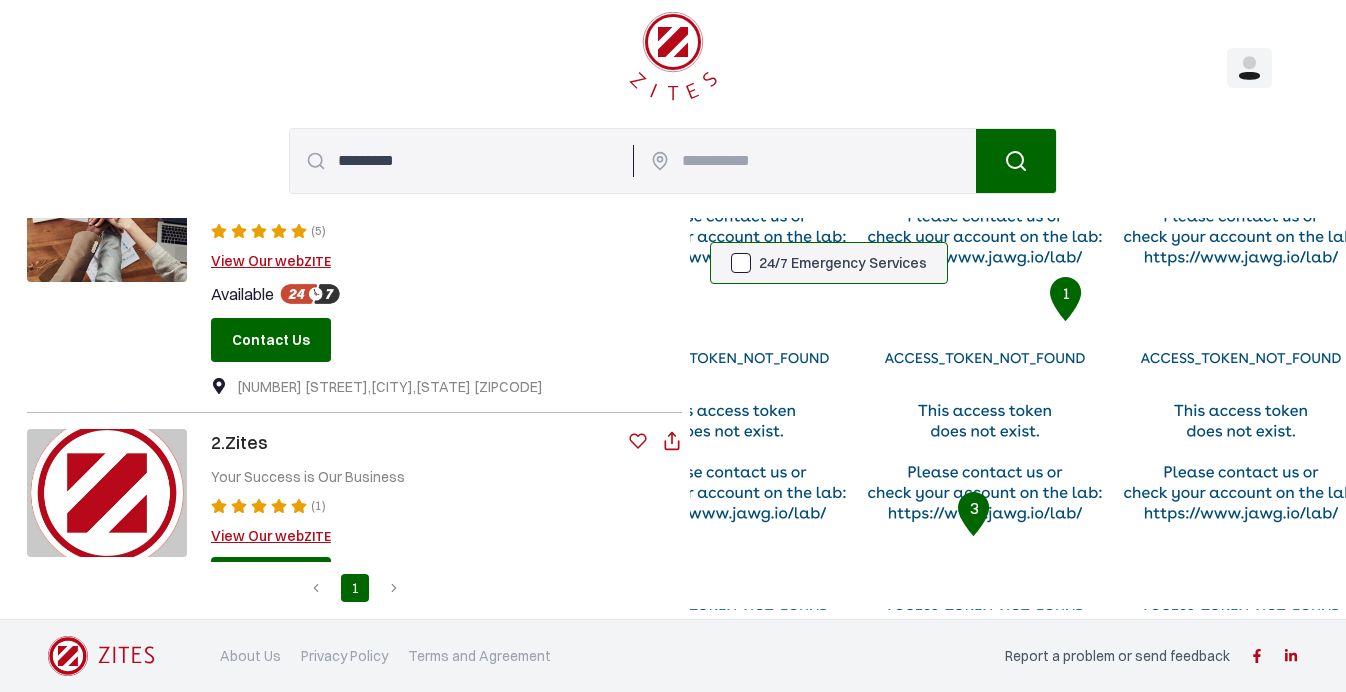 scroll, scrollTop: 142, scrollLeft: 0, axis: vertical 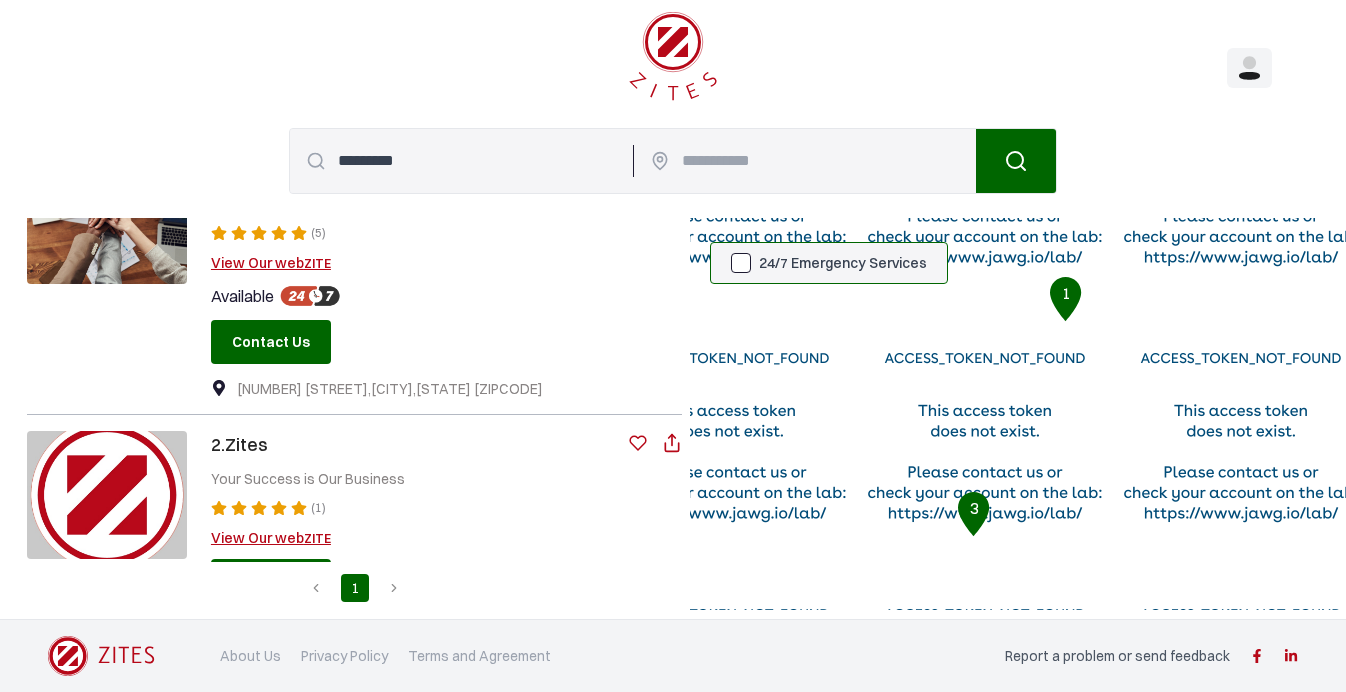drag, startPoint x: 443, startPoint y: 158, endPoint x: 326, endPoint y: 152, distance: 117.15375 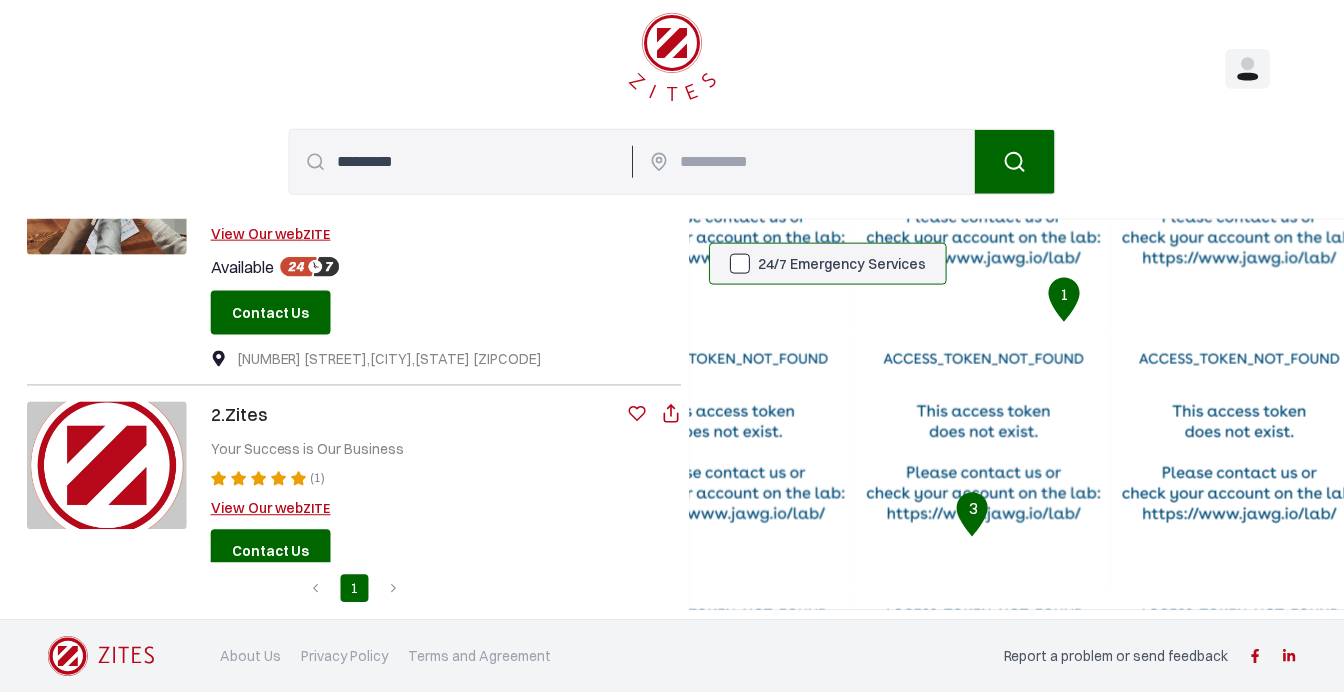 scroll, scrollTop: 174, scrollLeft: 0, axis: vertical 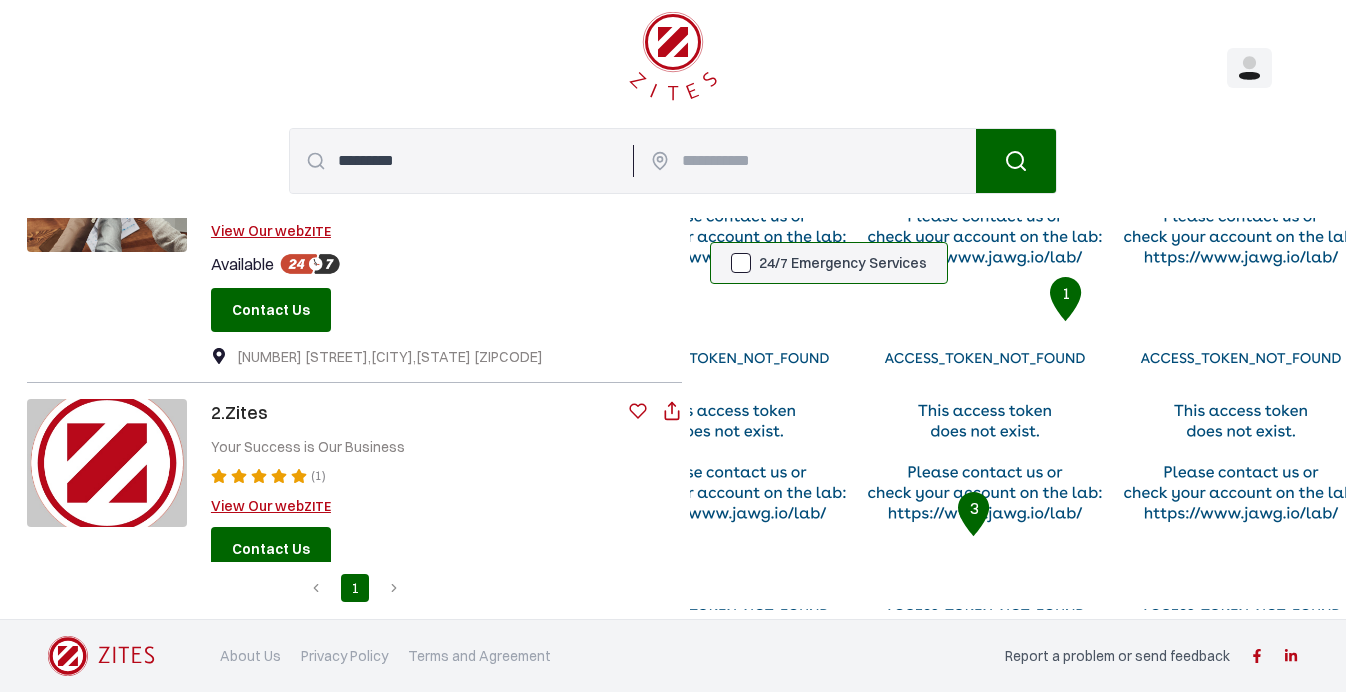 click on "Contact Us" at bounding box center [271, 310] 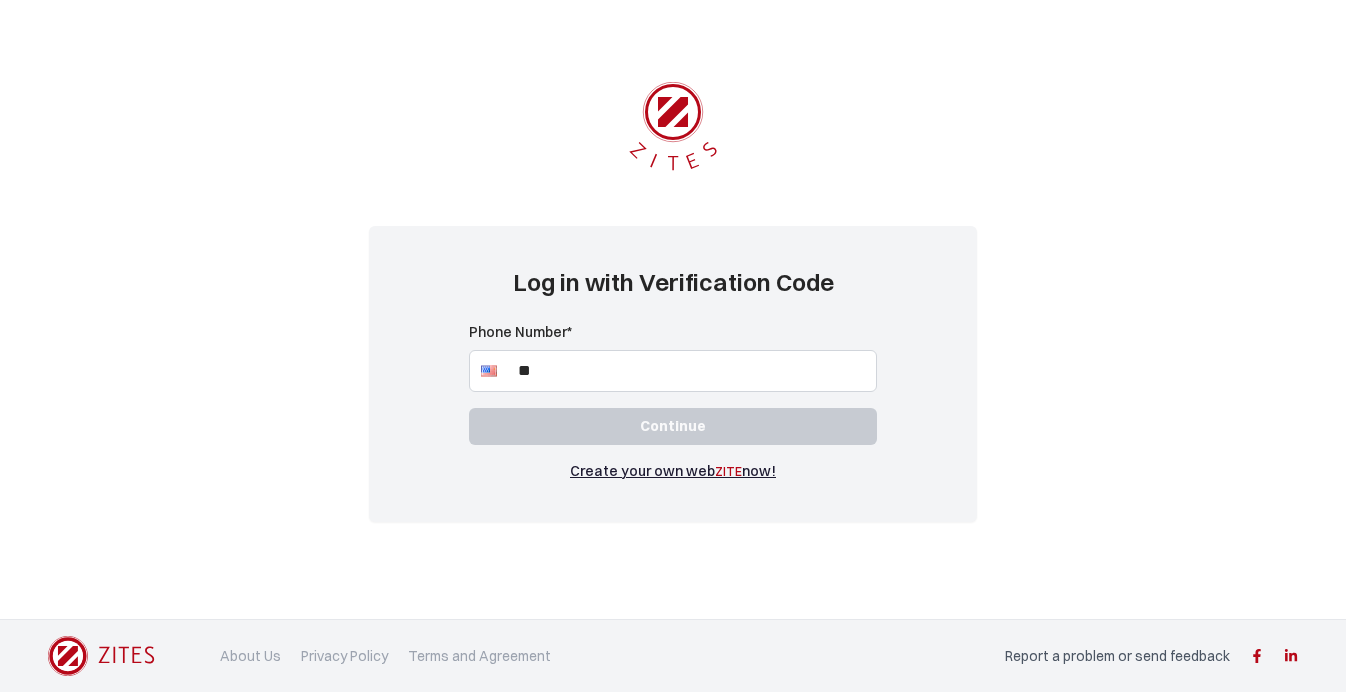 click on "Create your own web ZITE  now!" at bounding box center (673, 471) 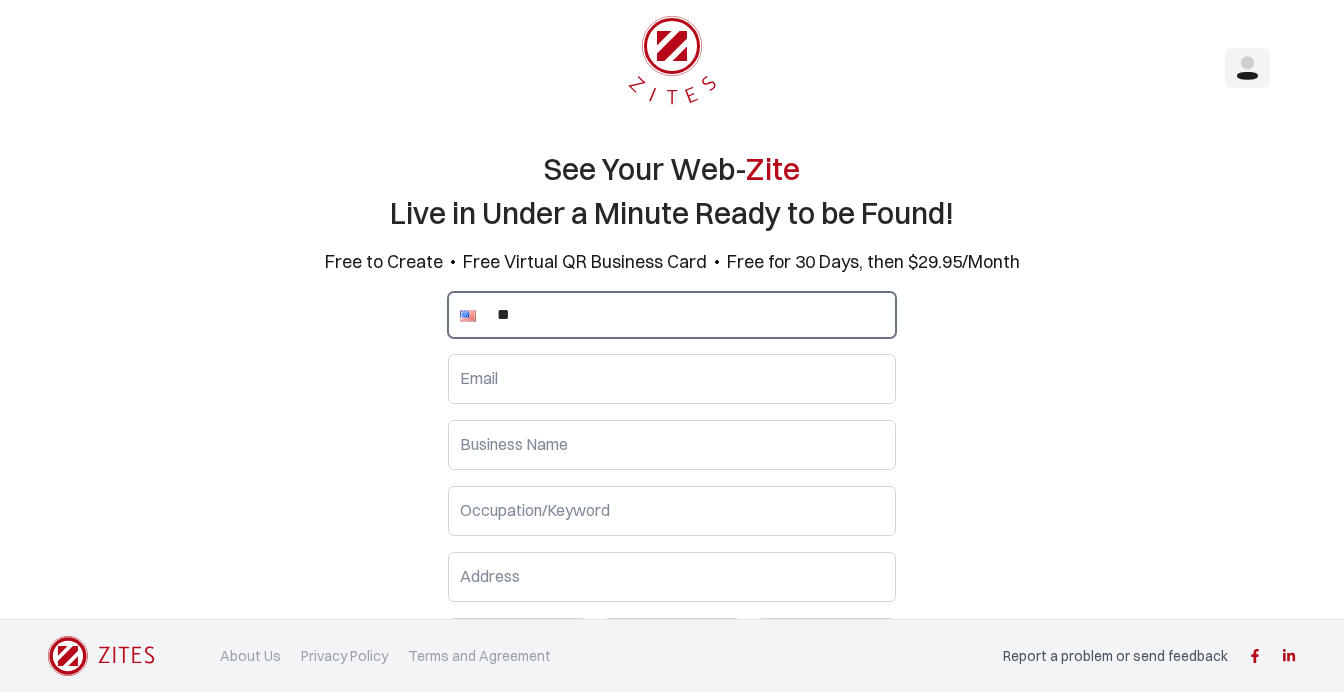 click on "**" at bounding box center (672, 315) 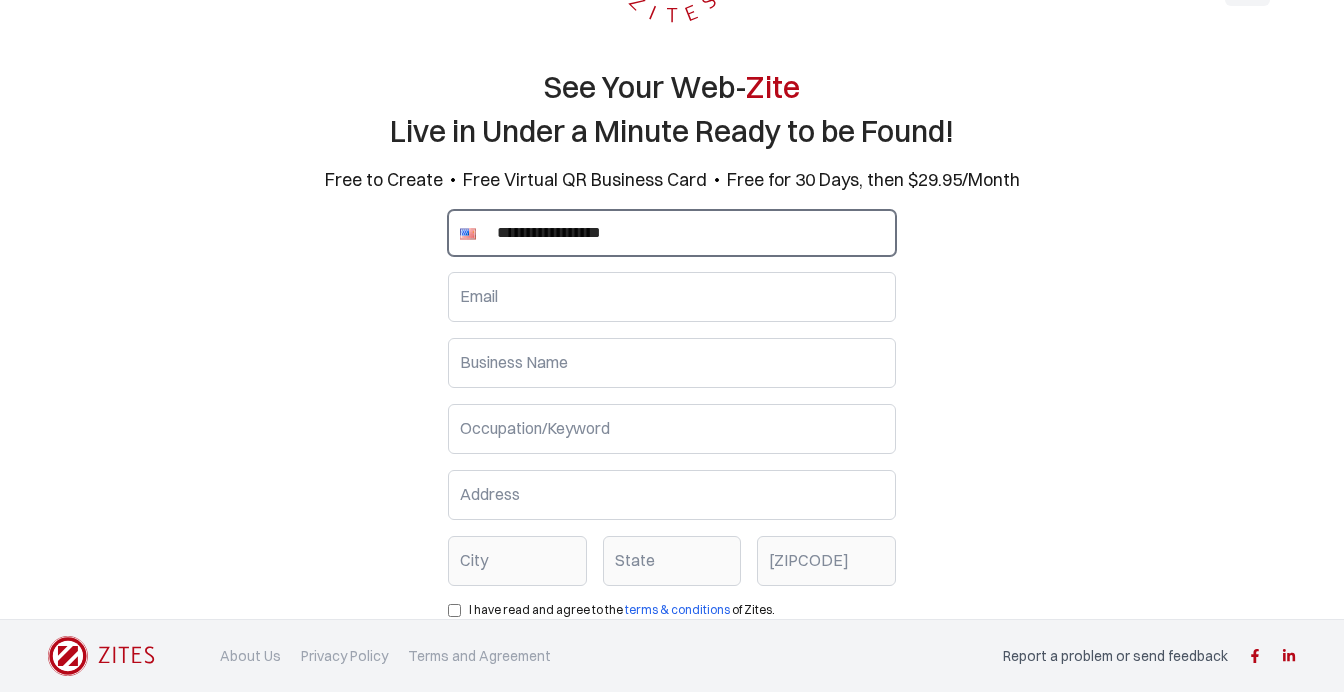 scroll, scrollTop: 85, scrollLeft: 0, axis: vertical 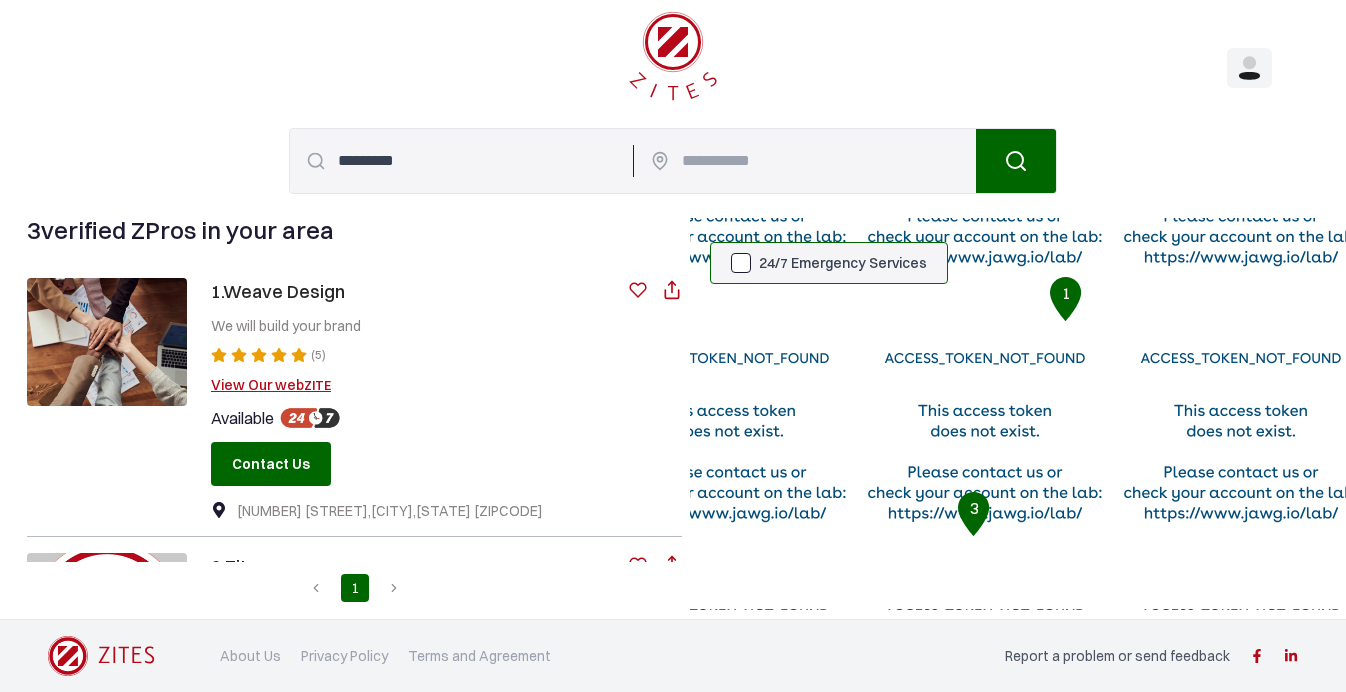 drag, startPoint x: 428, startPoint y: 153, endPoint x: 314, endPoint y: 147, distance: 114.15778 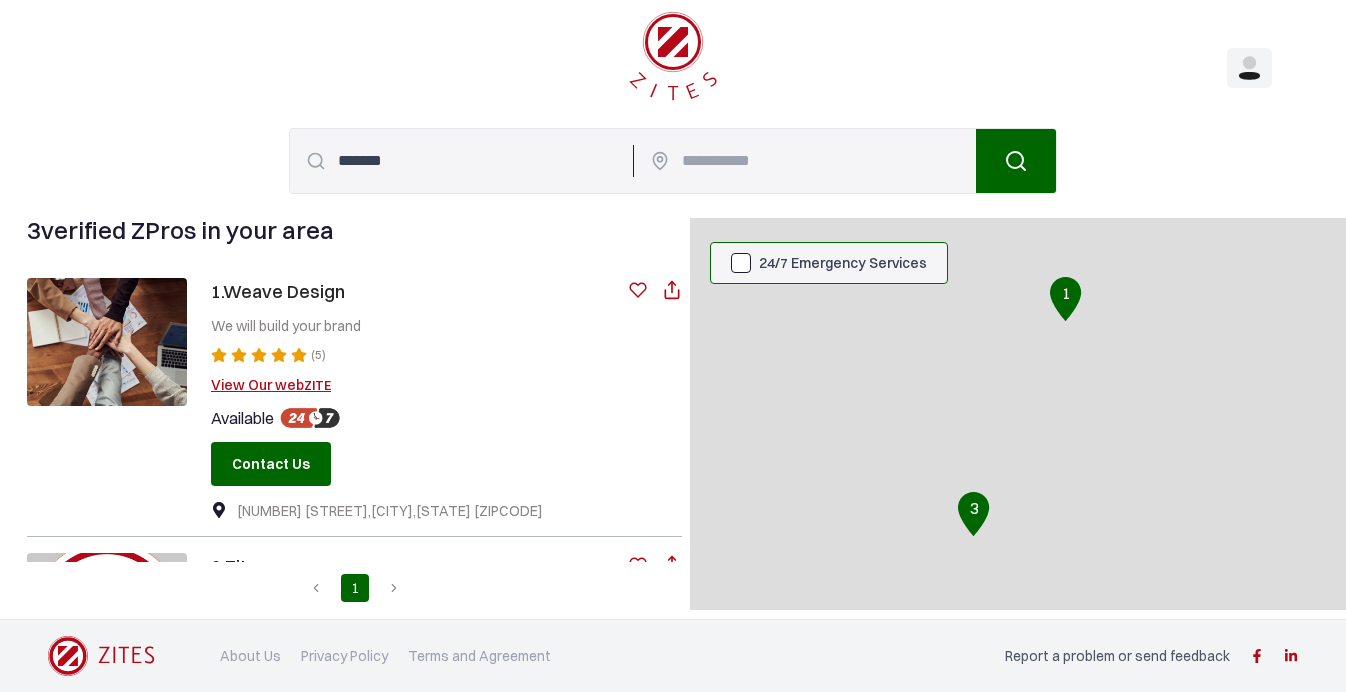 type on "*******" 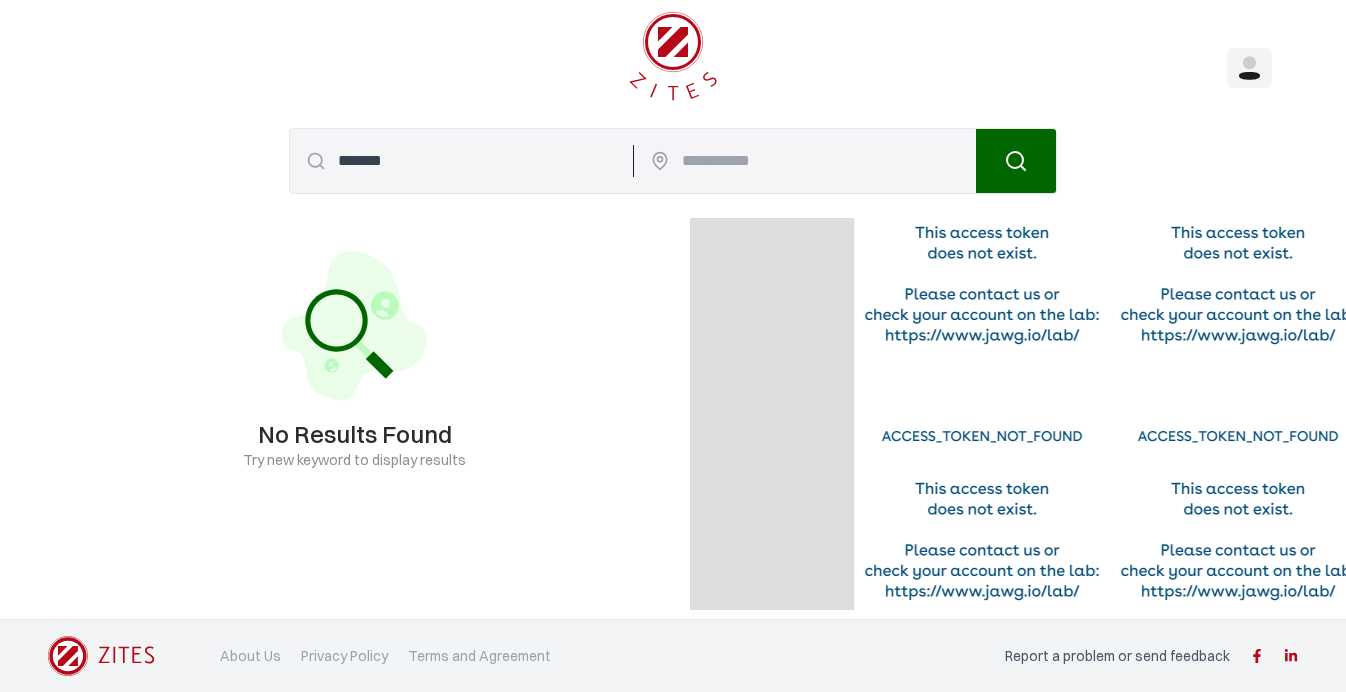 drag, startPoint x: 969, startPoint y: 372, endPoint x: 1223, endPoint y: 450, distance: 265.7066 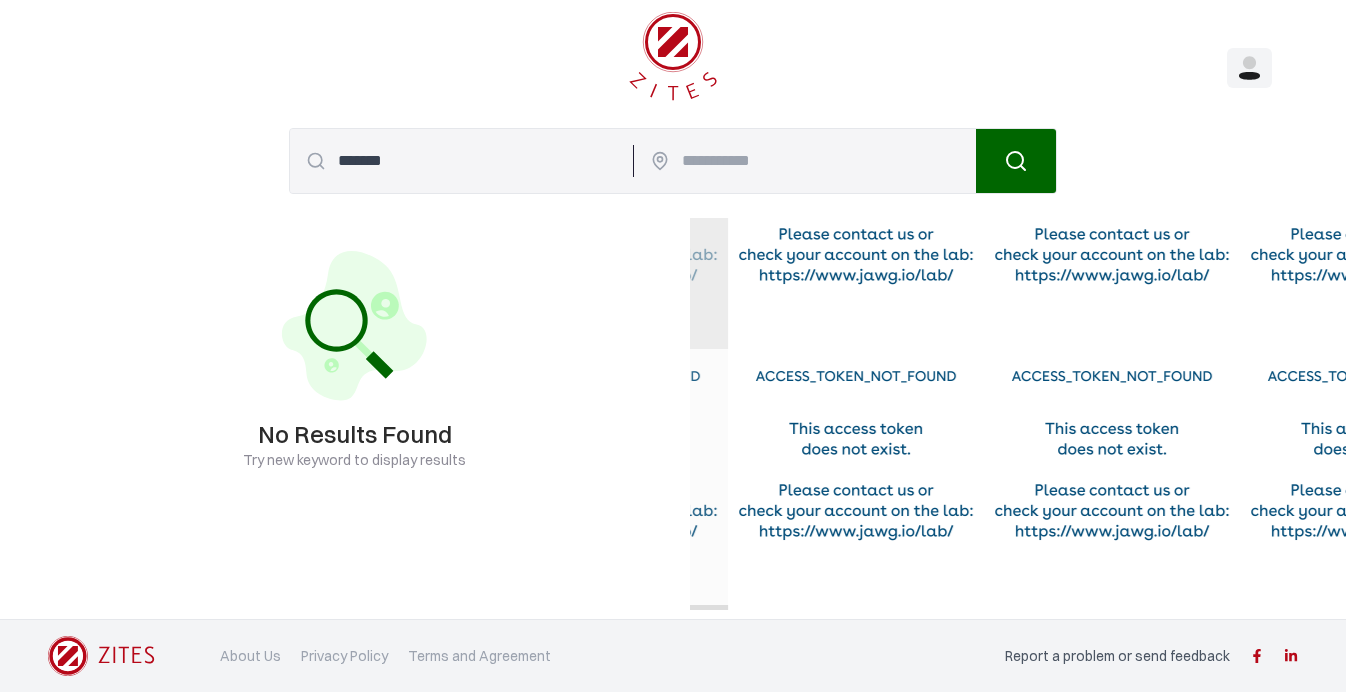 drag, startPoint x: 1037, startPoint y: 386, endPoint x: 1028, endPoint y: 375, distance: 14.21267 